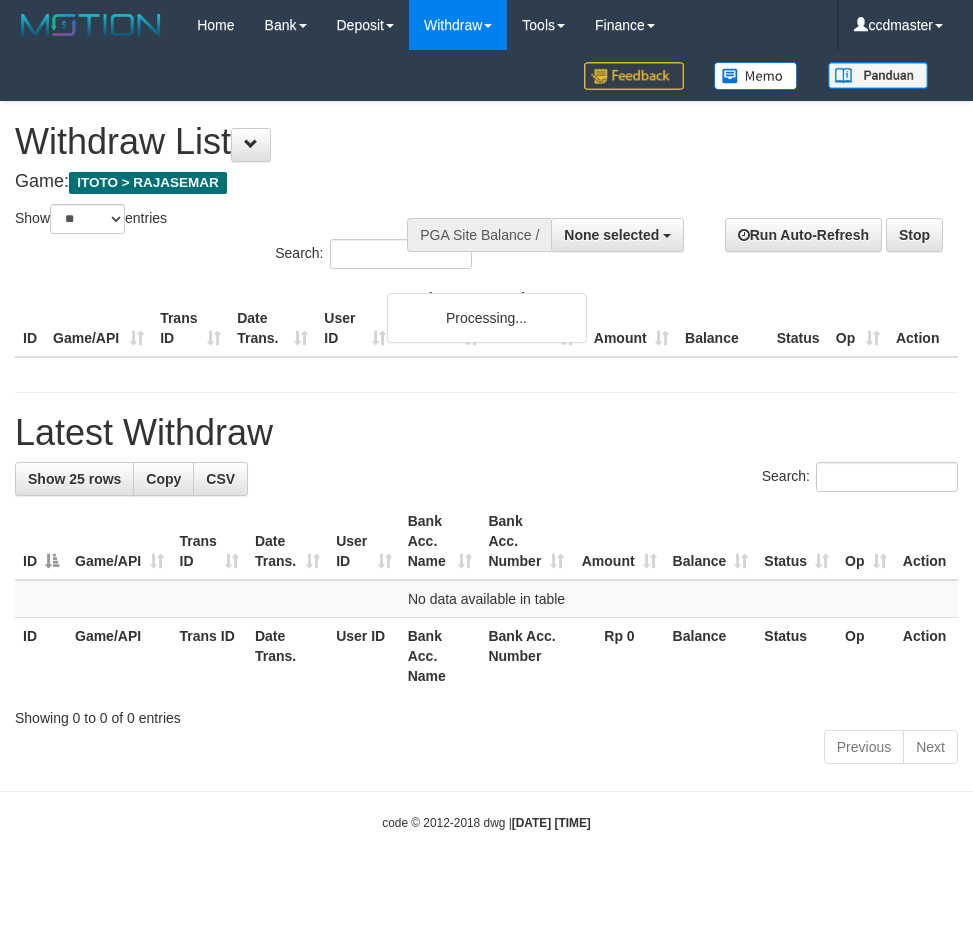 select on "**" 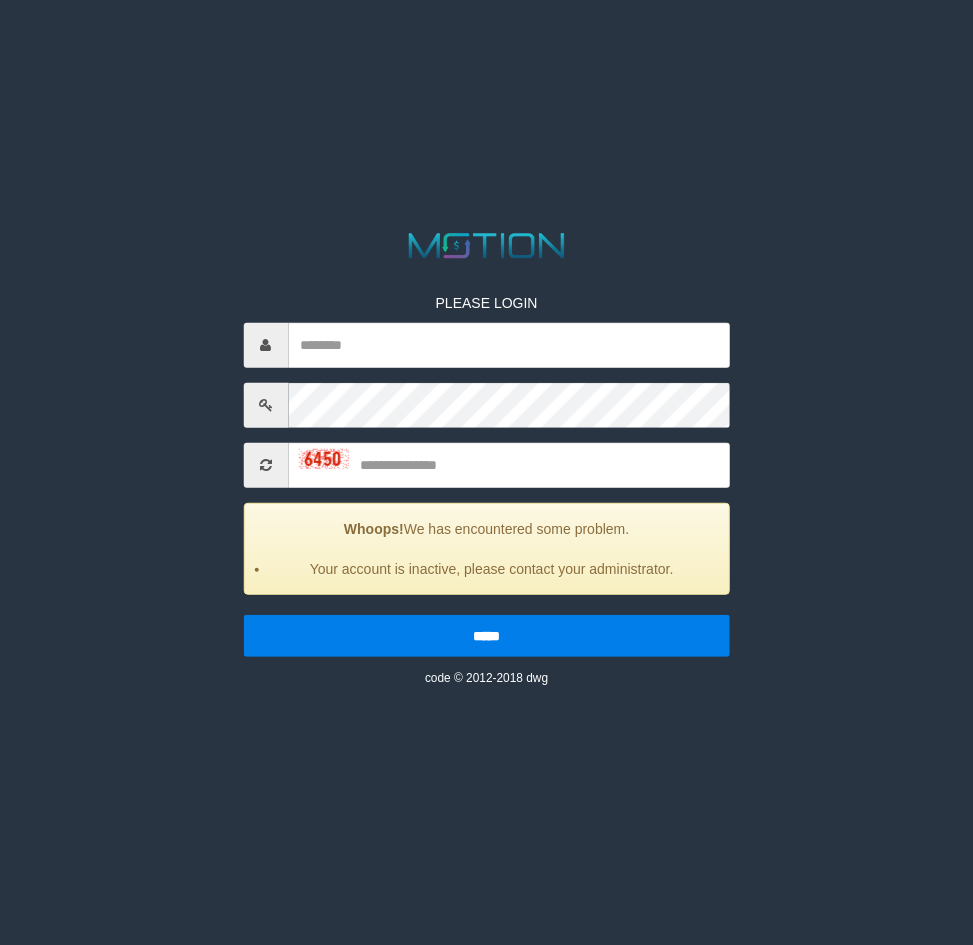 scroll, scrollTop: 0, scrollLeft: 0, axis: both 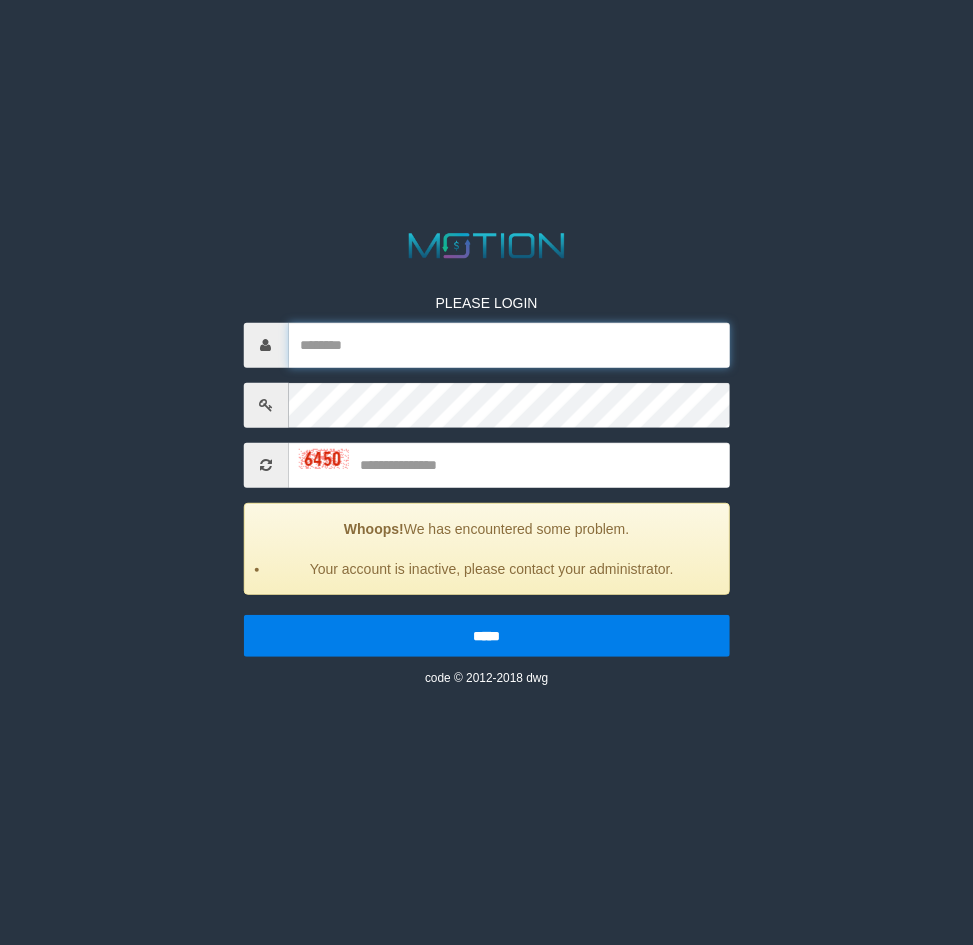 type on "*********" 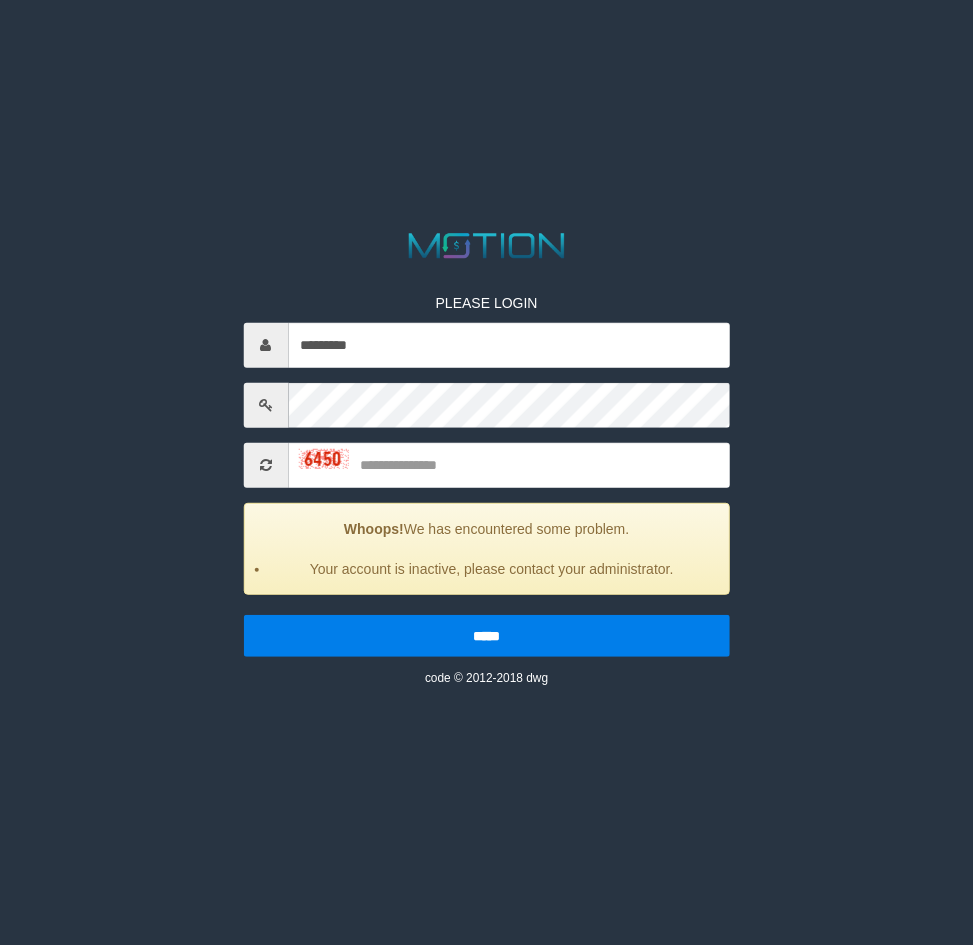 click on "PLEASE LOGIN
*********
Whoops!  We has encountered some problem.
Your account is inactive, please contact your administrator.
*****
code © 2012-2018 dwg" at bounding box center [486, 25] 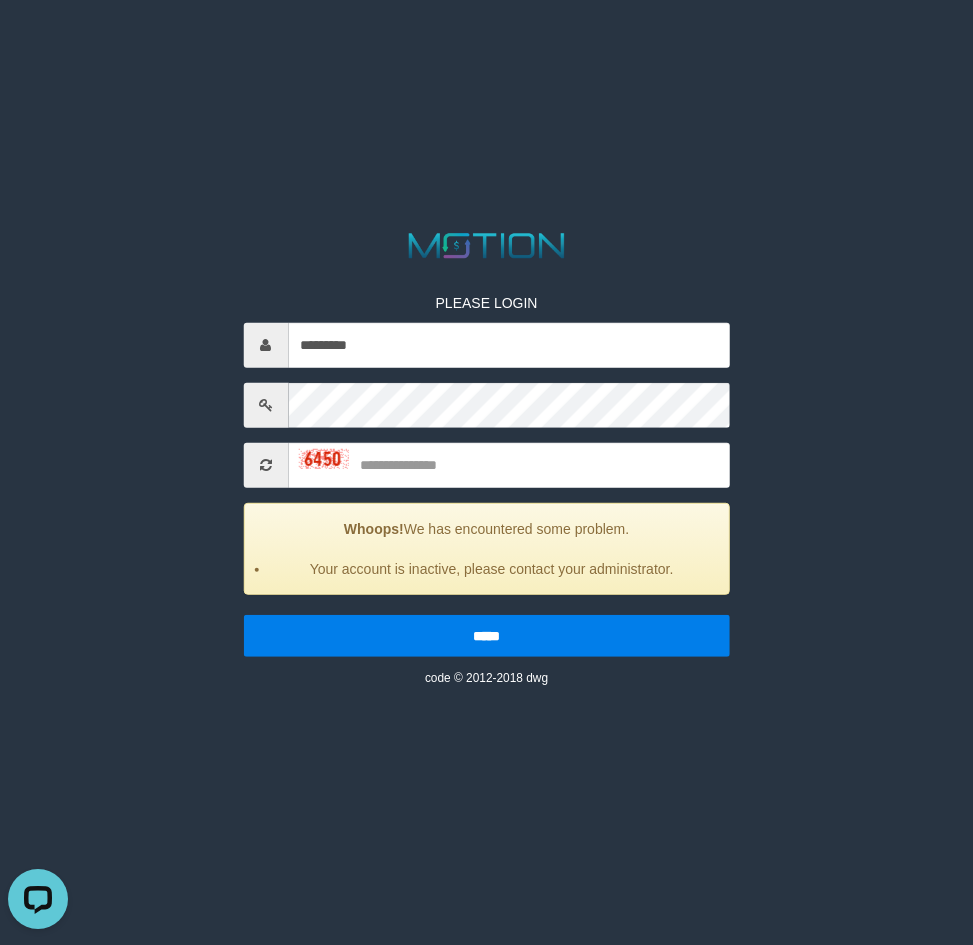 scroll, scrollTop: 0, scrollLeft: 0, axis: both 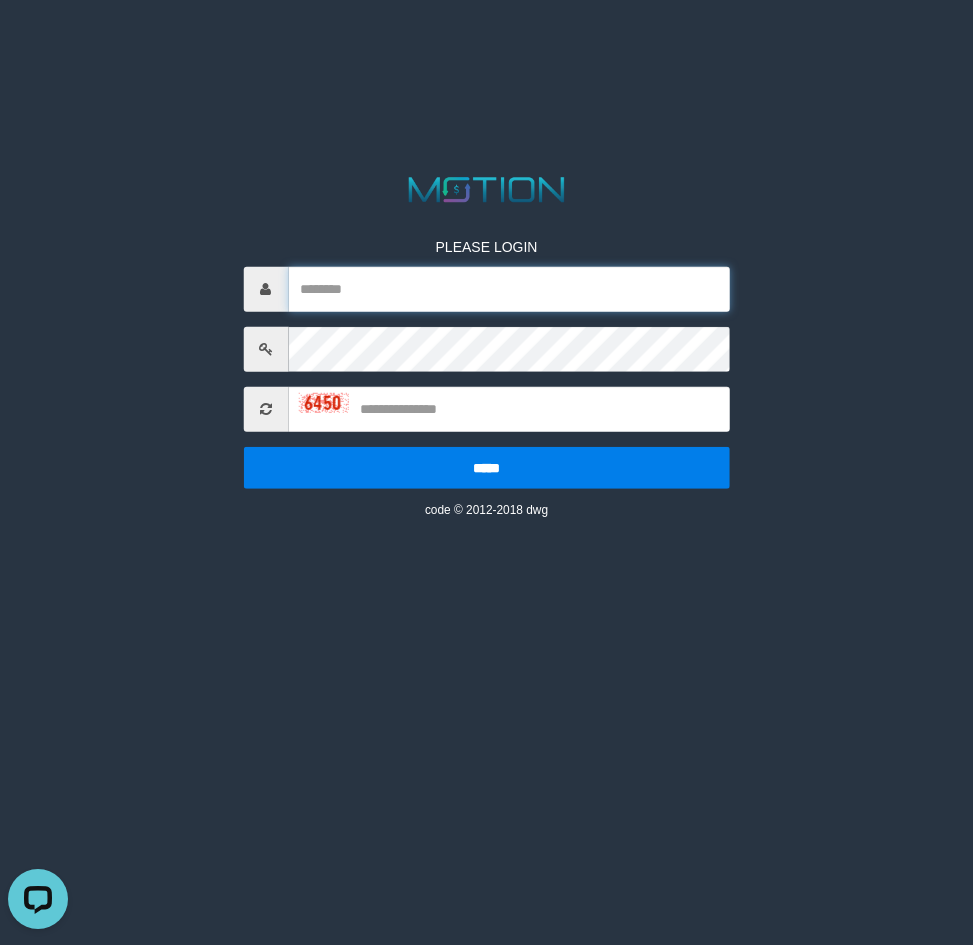 type on "*********" 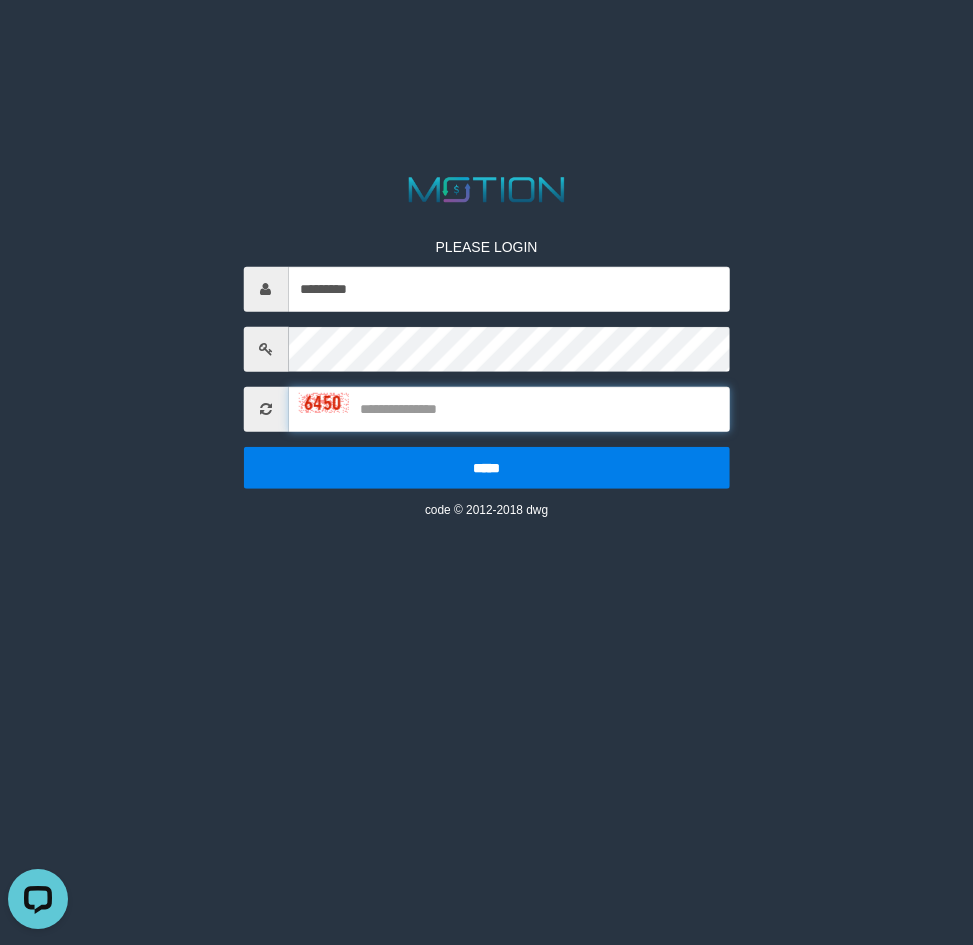 click at bounding box center [509, 408] 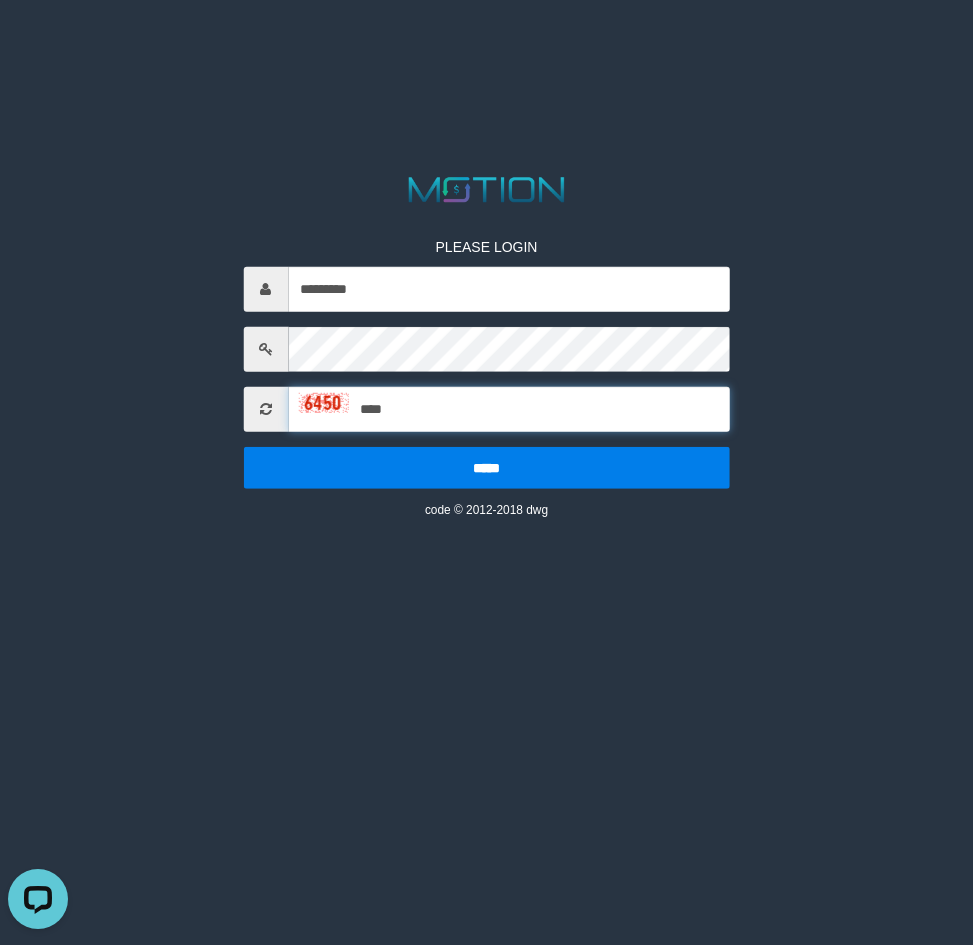 type on "****" 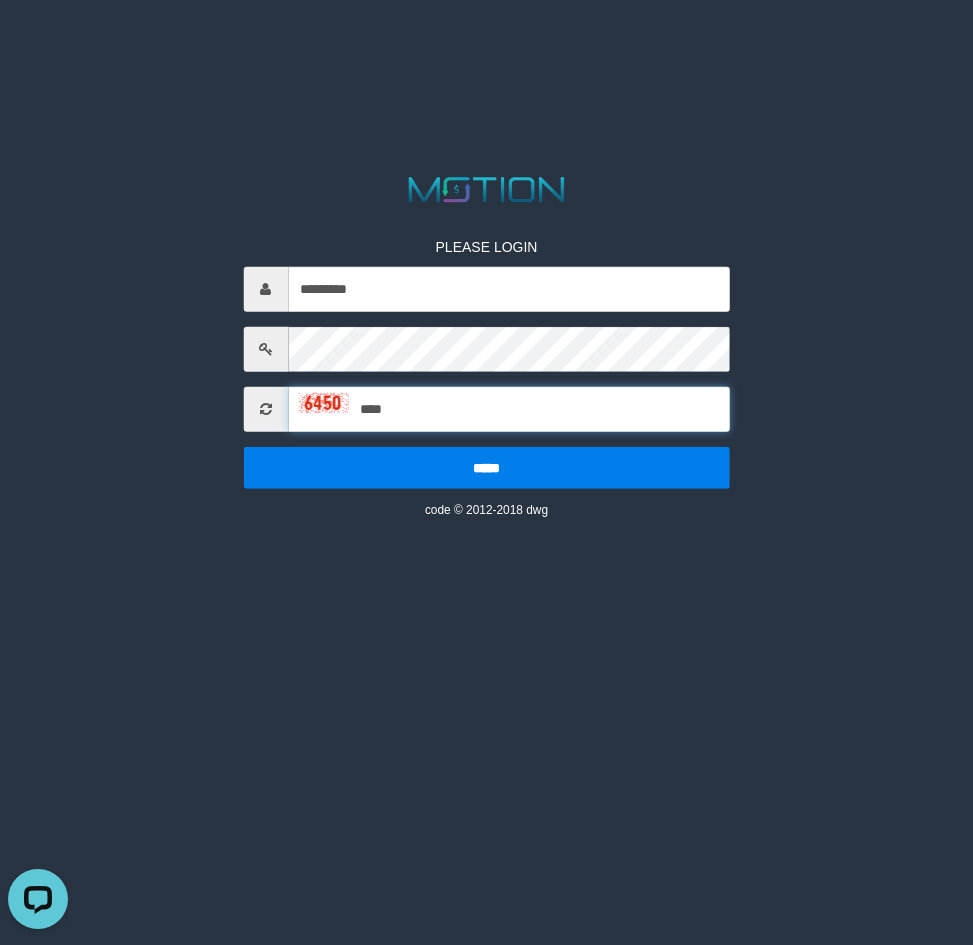 click on "*****" at bounding box center [486, 467] 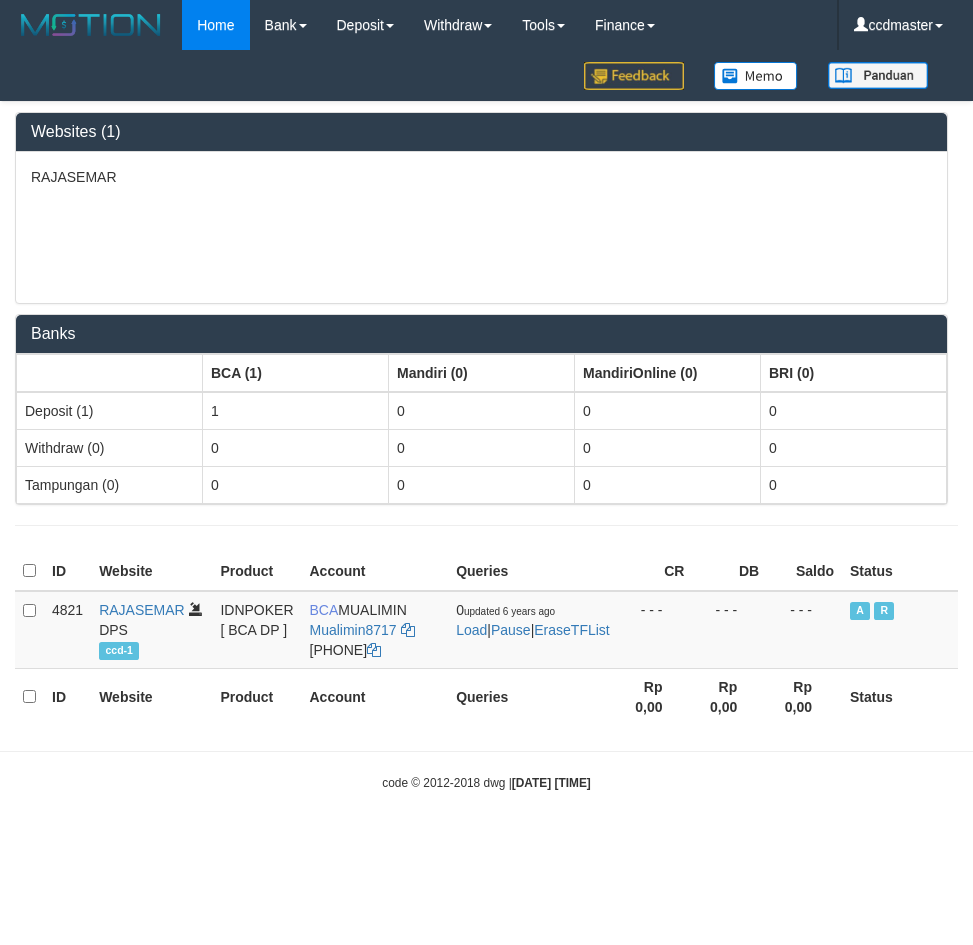 scroll, scrollTop: 0, scrollLeft: 0, axis: both 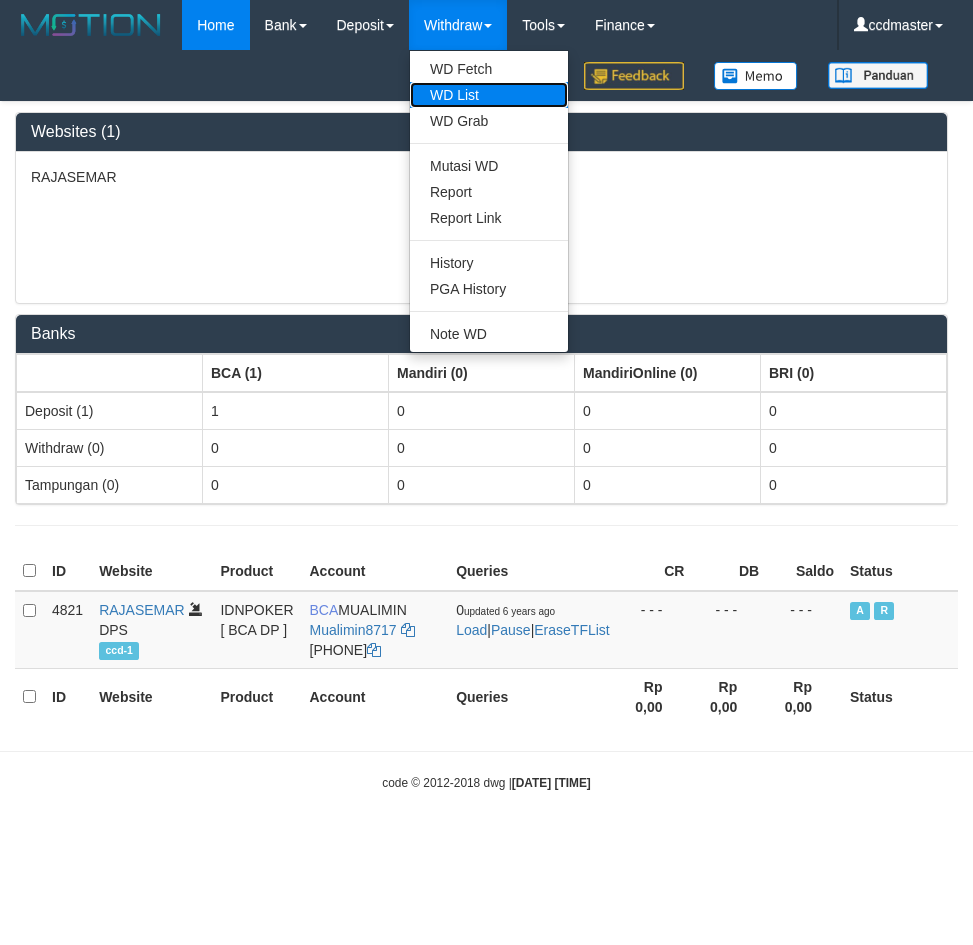 click on "WD List" at bounding box center [489, 95] 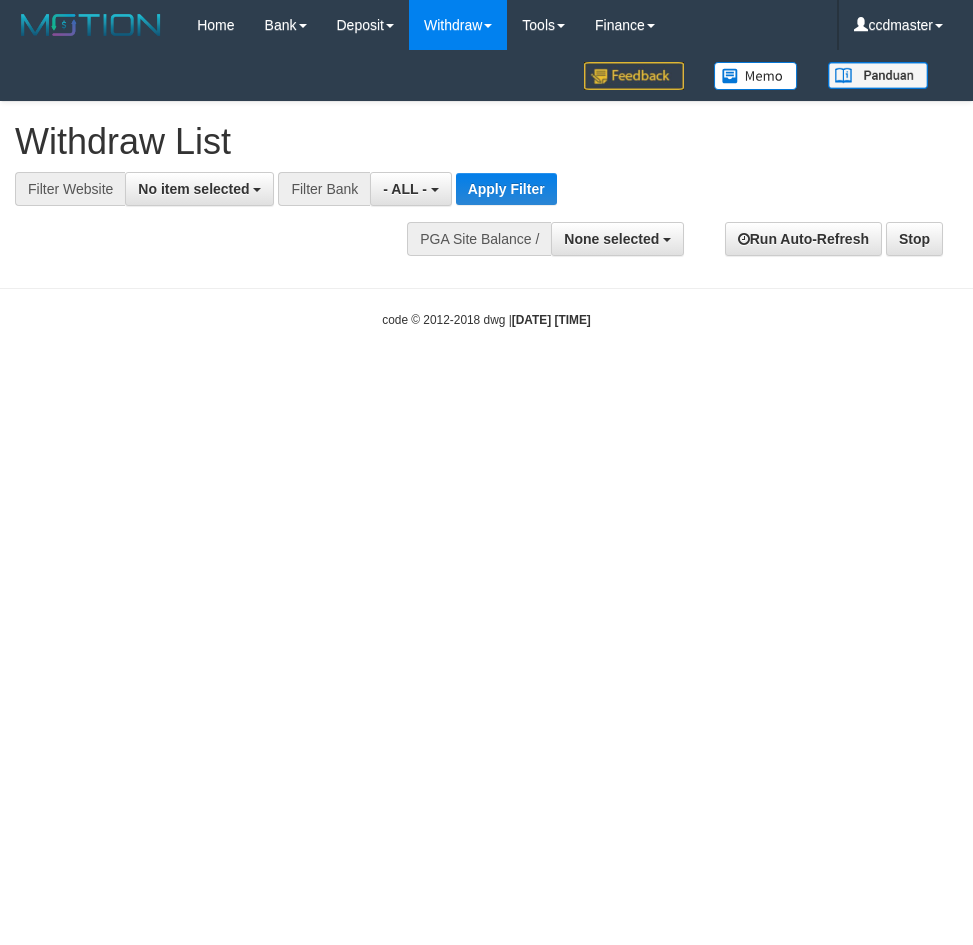 select 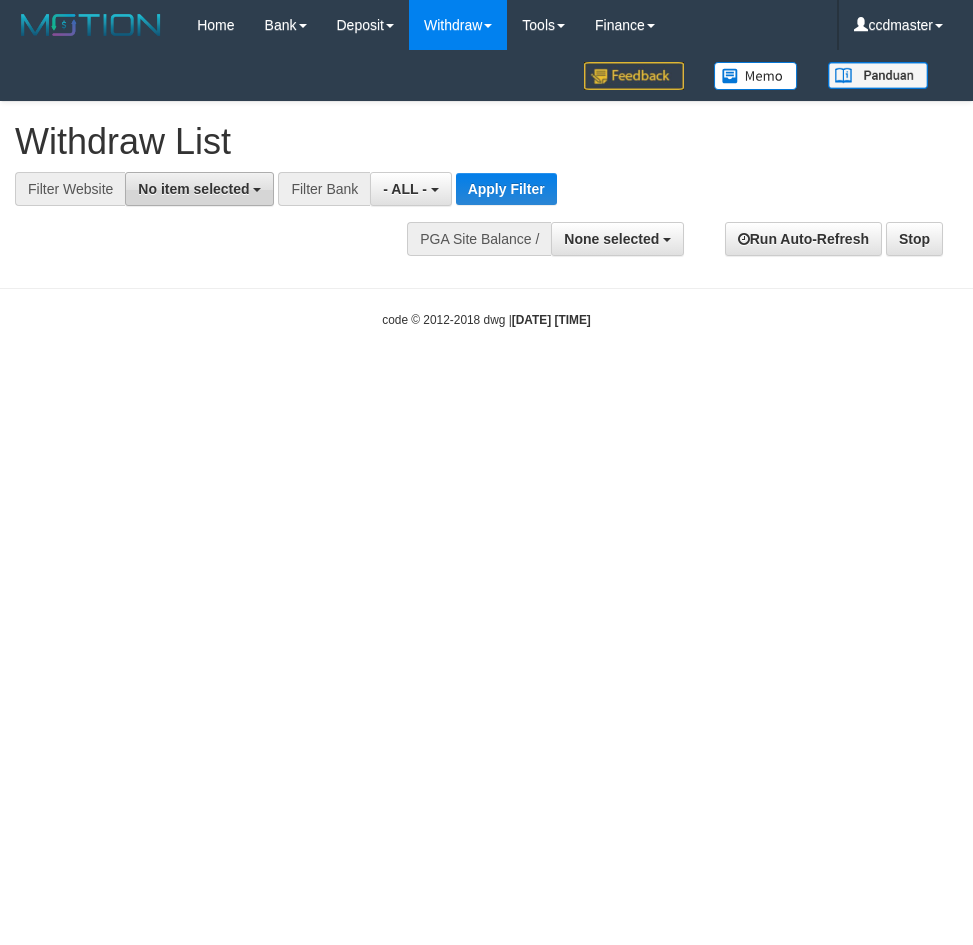 scroll, scrollTop: 0, scrollLeft: 0, axis: both 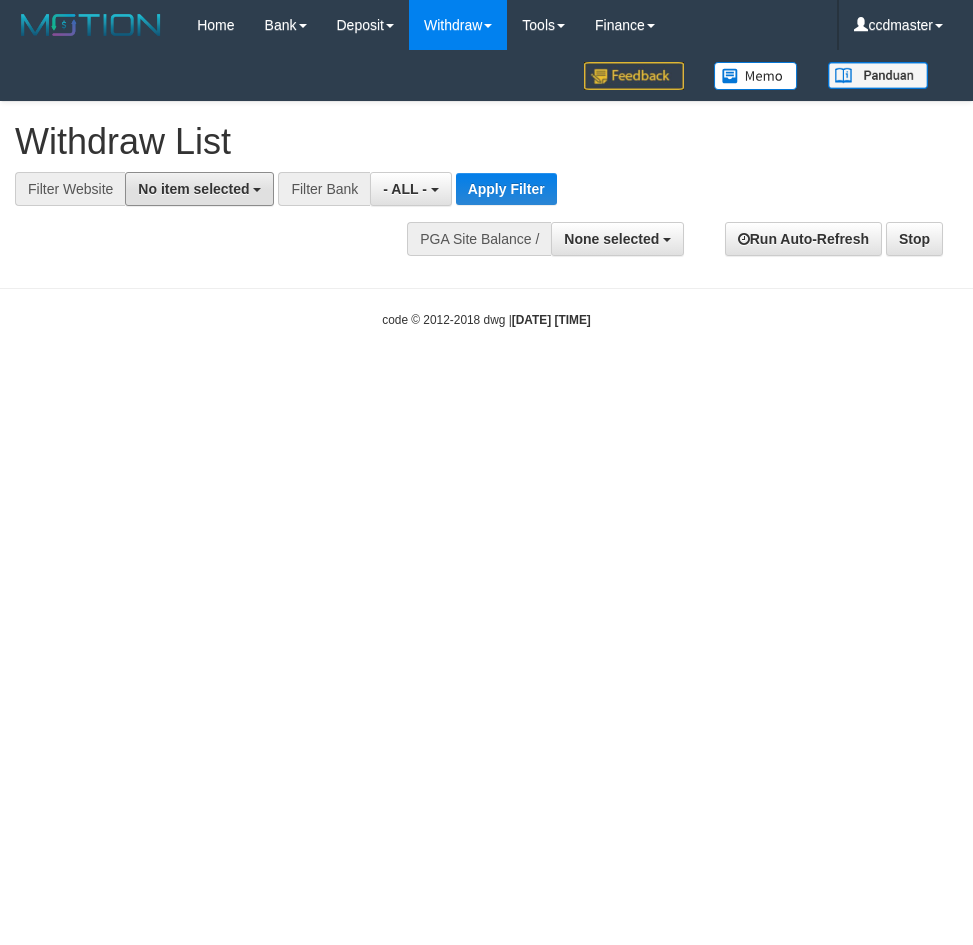 drag, startPoint x: 233, startPoint y: 191, endPoint x: 237, endPoint y: 246, distance: 55.145264 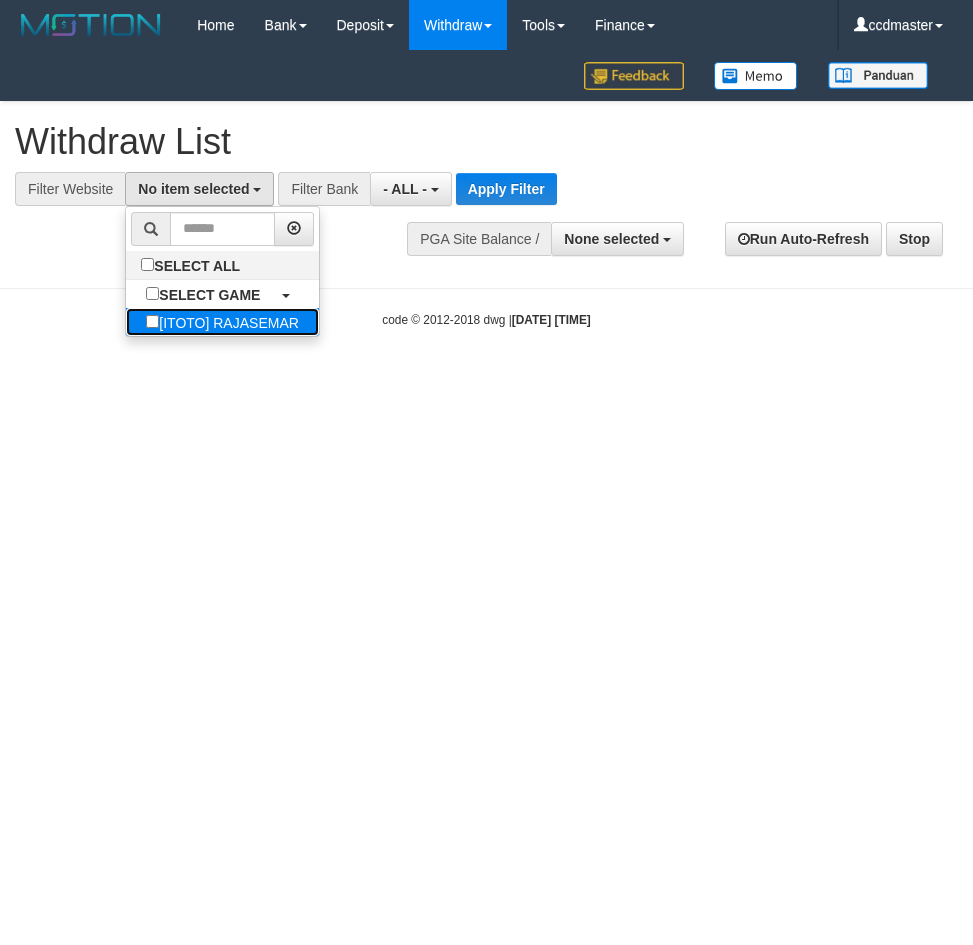 click on "[ITOTO] RAJASEMAR" at bounding box center [222, 322] 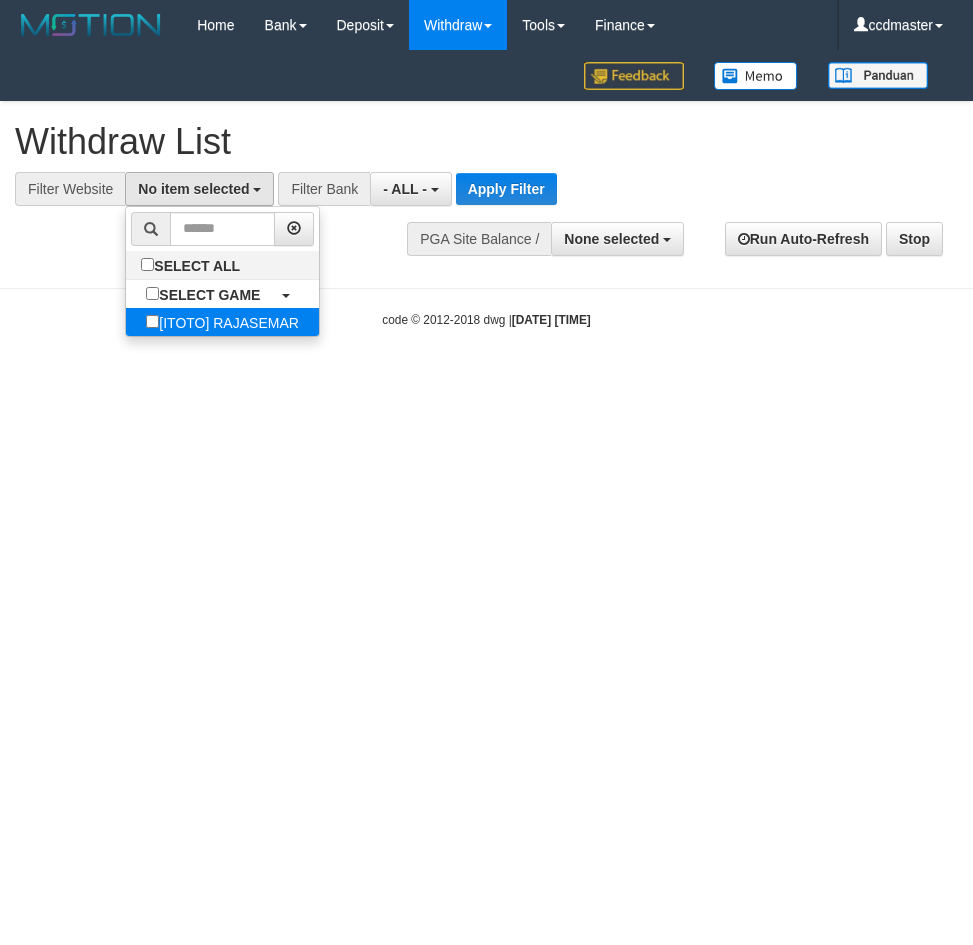 select on "****" 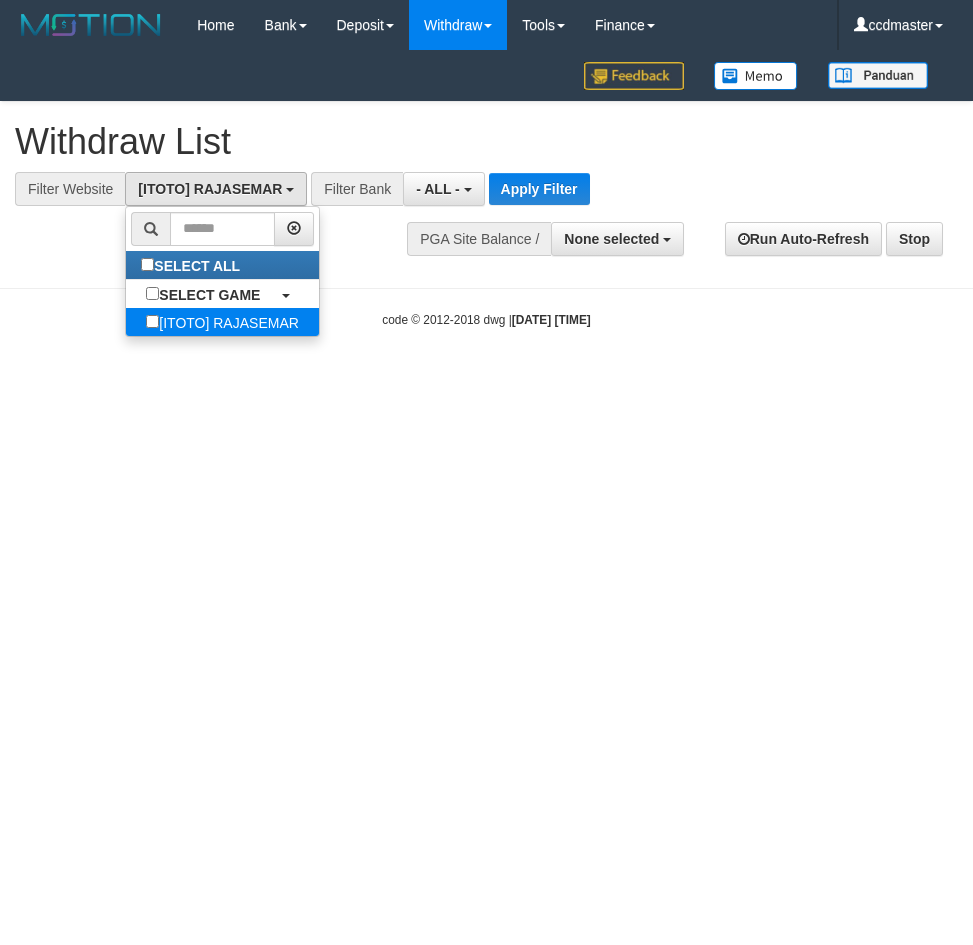 scroll, scrollTop: 18, scrollLeft: 0, axis: vertical 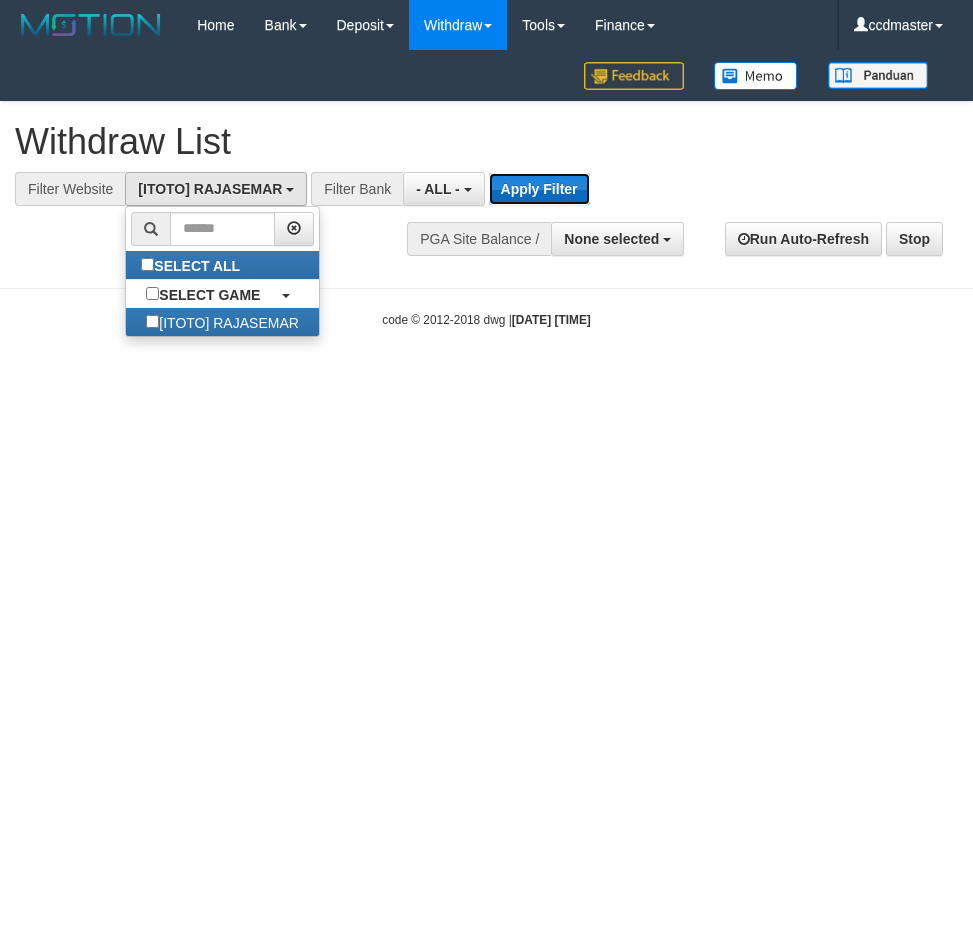 click on "Apply Filter" at bounding box center (539, 189) 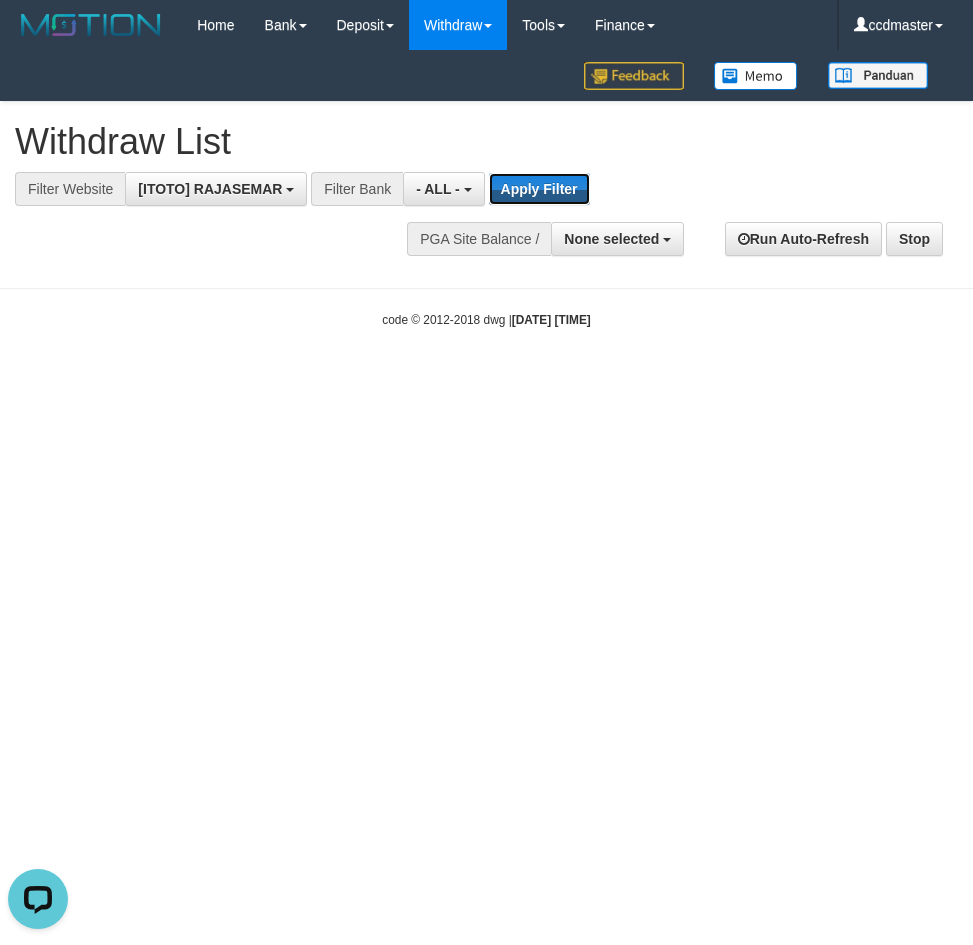 scroll, scrollTop: 0, scrollLeft: 0, axis: both 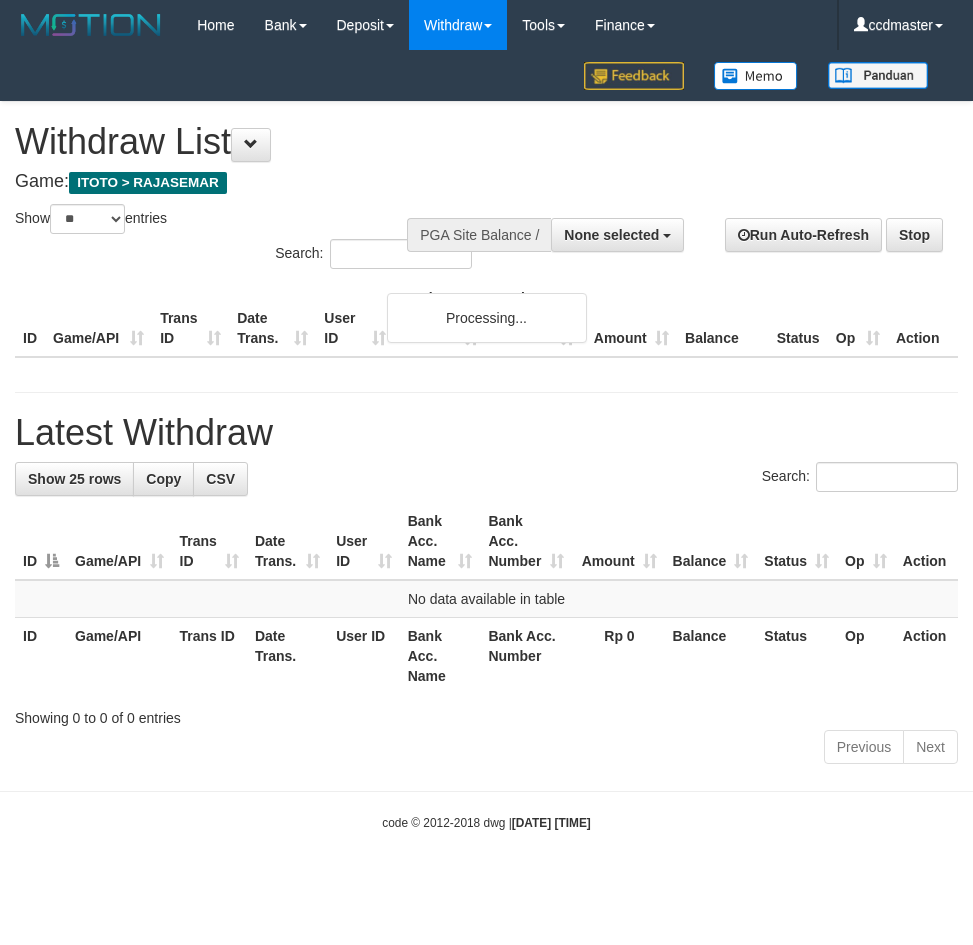 select 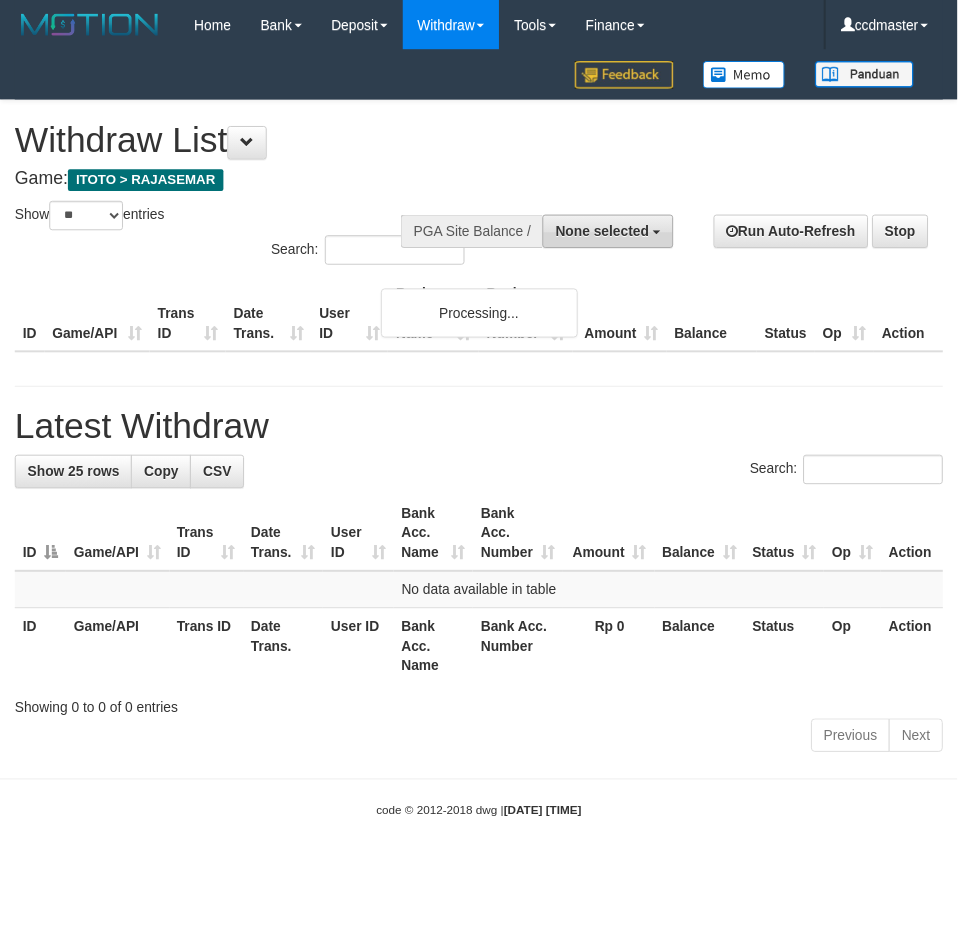 scroll, scrollTop: 0, scrollLeft: 0, axis: both 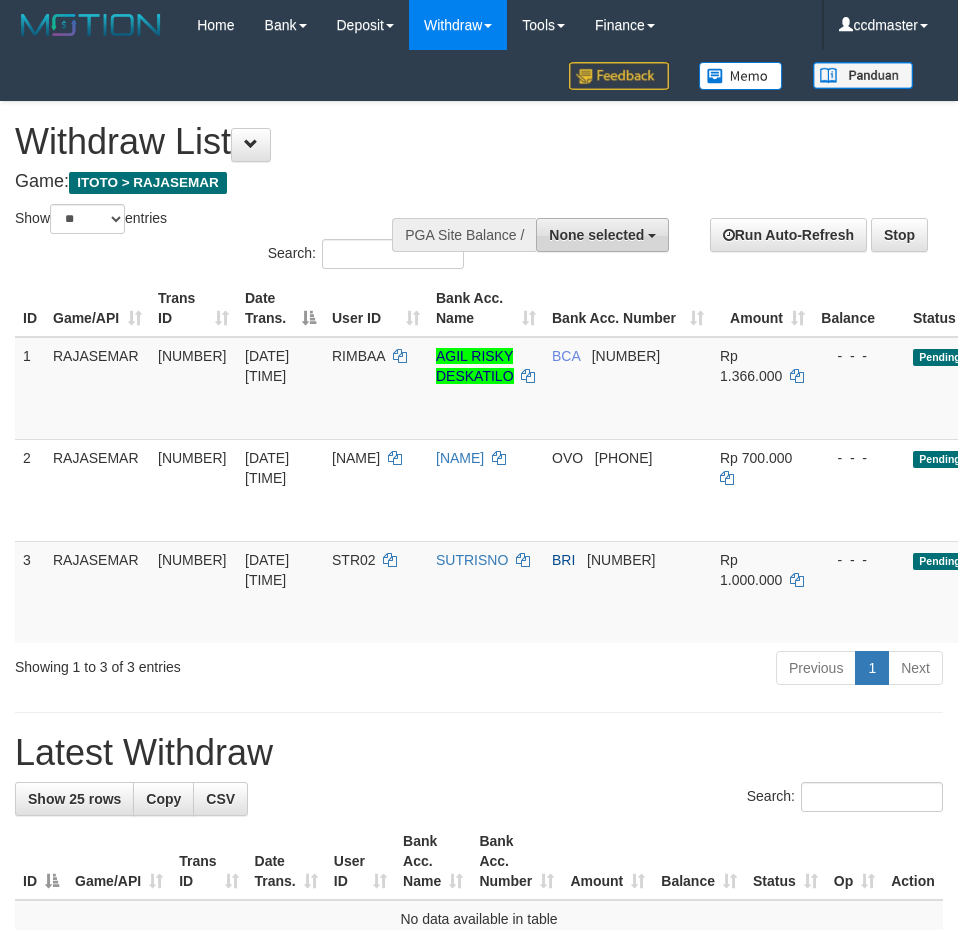 click on "None selected" at bounding box center [596, 235] 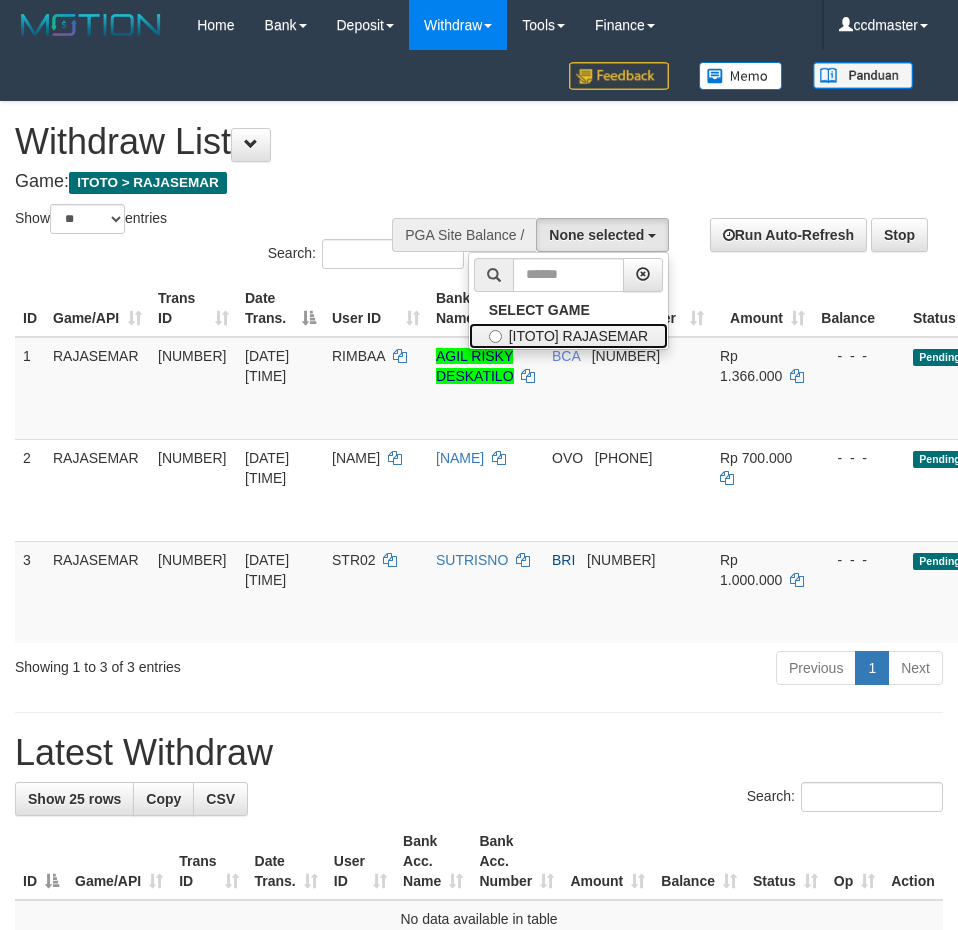 click on "[ITOTO] RAJASEMAR" at bounding box center [569, 336] 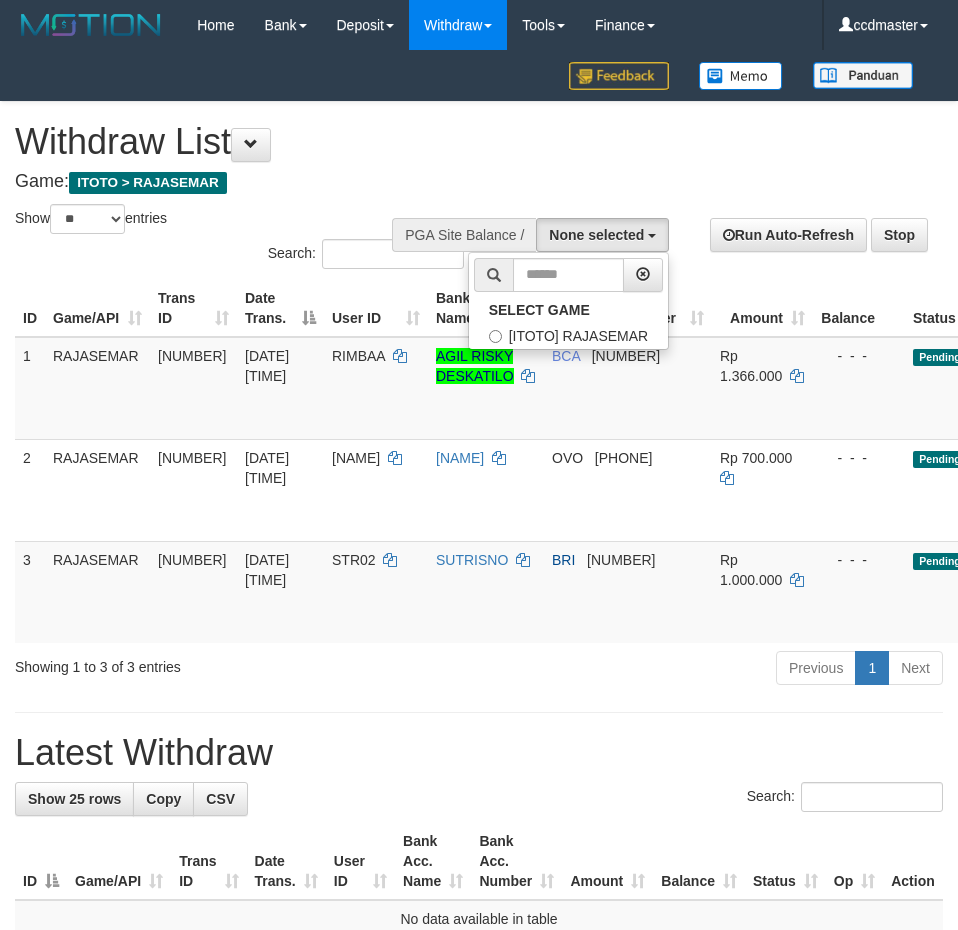select on "****" 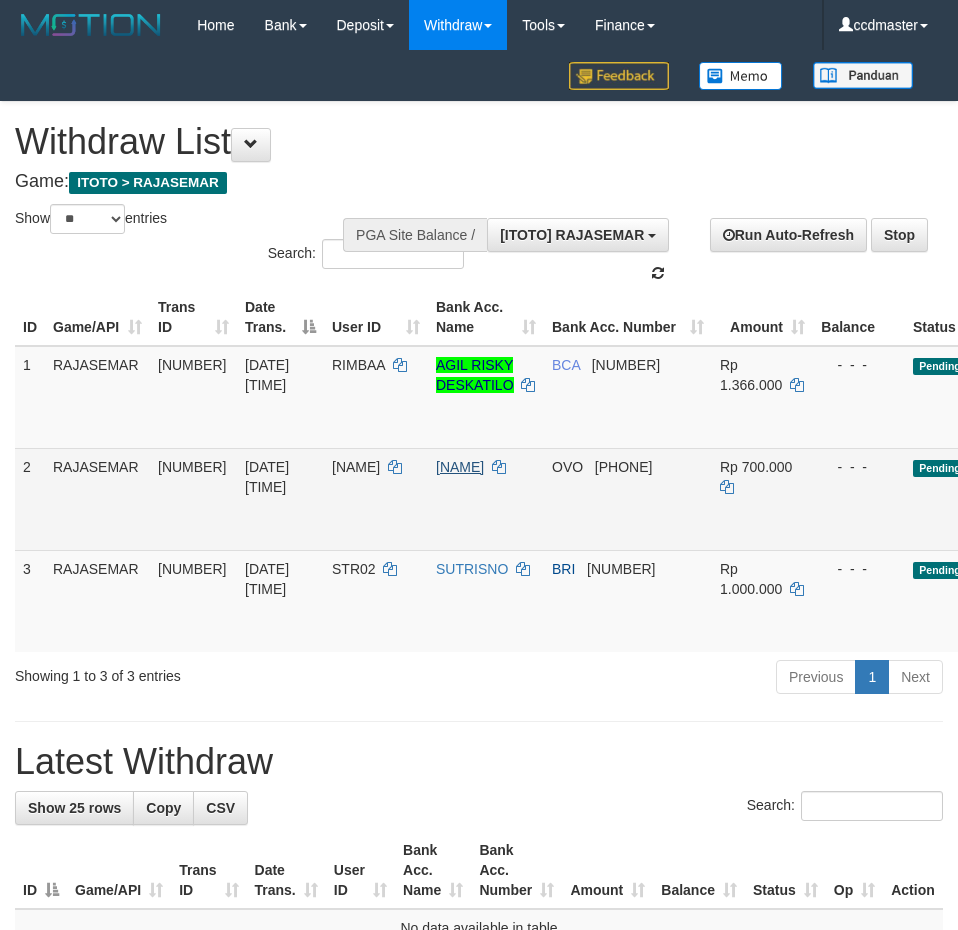 scroll, scrollTop: 18, scrollLeft: 0, axis: vertical 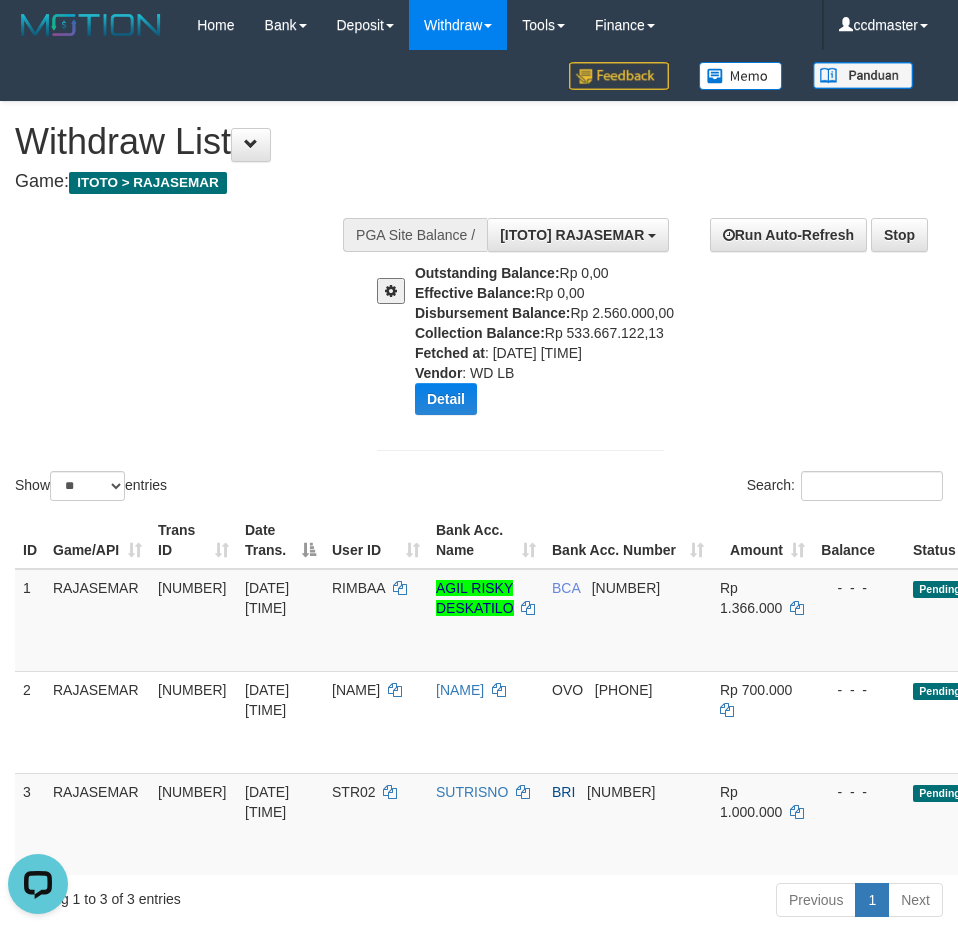click on "Outstanding Balance:  Rp 0,00
Effective Balance:  Rp 0,00
Disbursement Balance:  Rp 2.560.000,00
Collection Balance:  Rp 533.667.122,13
Fetched at : [DATE] [TIME]
Vendor : WD LB
Detail
Vendor Name
Outstanding Balance
Effective Balance
Disbursment Balance
Collection Balance
IBX11
Rp 0,00
Rp 0,00
Rp 1.000.000,00
Rp 25.004.434,00
Atlas
Rp 0,00
Rp 0,00
Rp 1.000.000,00
Rp 422.320.225,13
Gigantic
Rp 0,00
Rp 0,00
Lambda" at bounding box center [547, 346] 